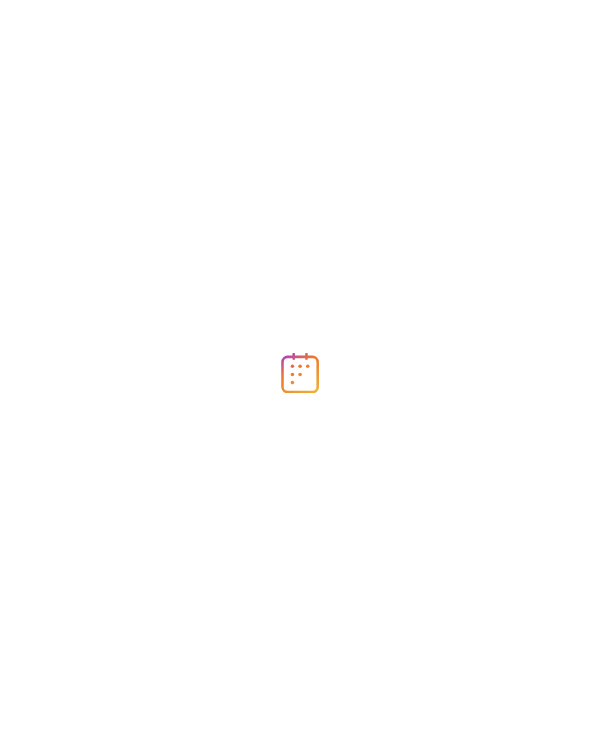 scroll, scrollTop: 0, scrollLeft: 0, axis: both 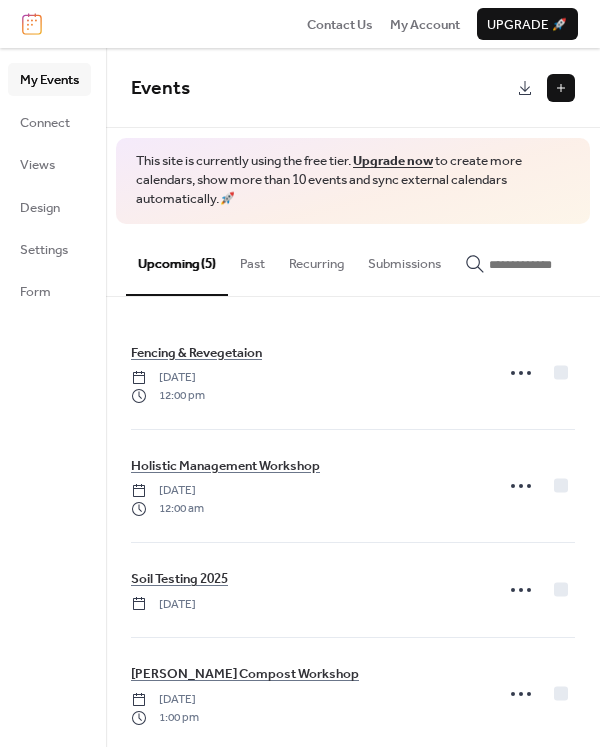 click at bounding box center (561, 88) 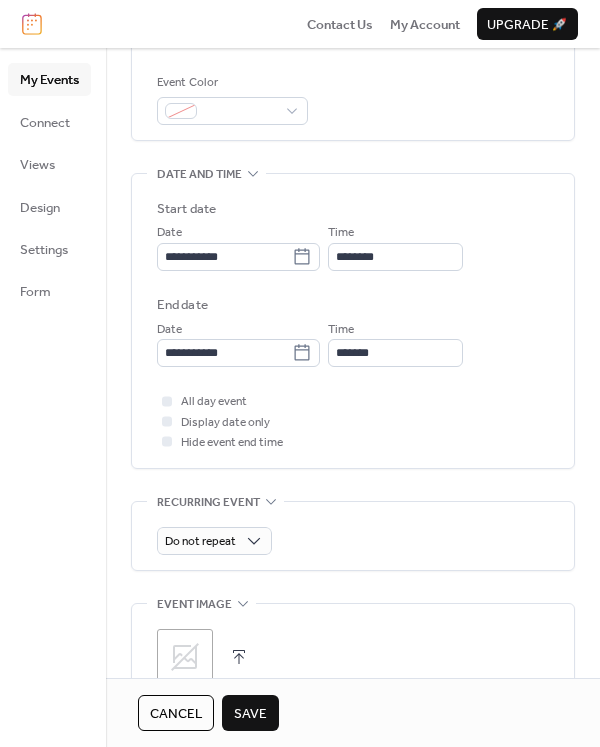 scroll, scrollTop: 597, scrollLeft: 0, axis: vertical 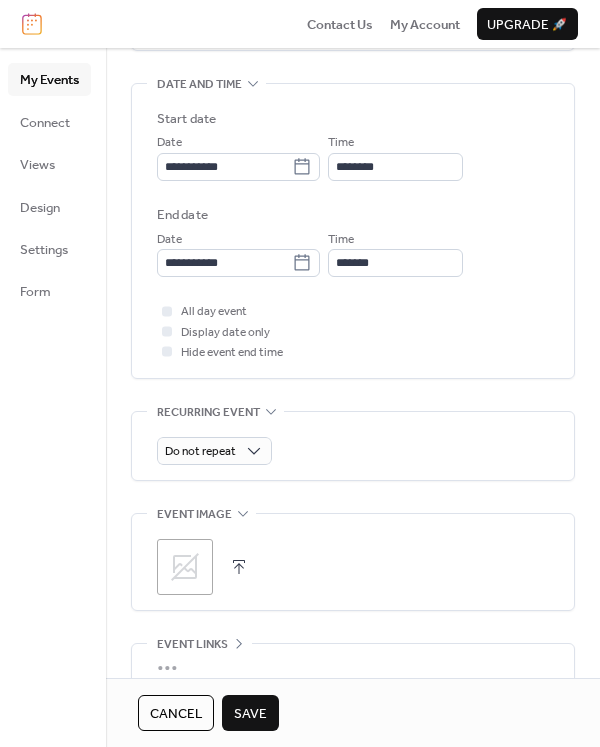 type on "**********" 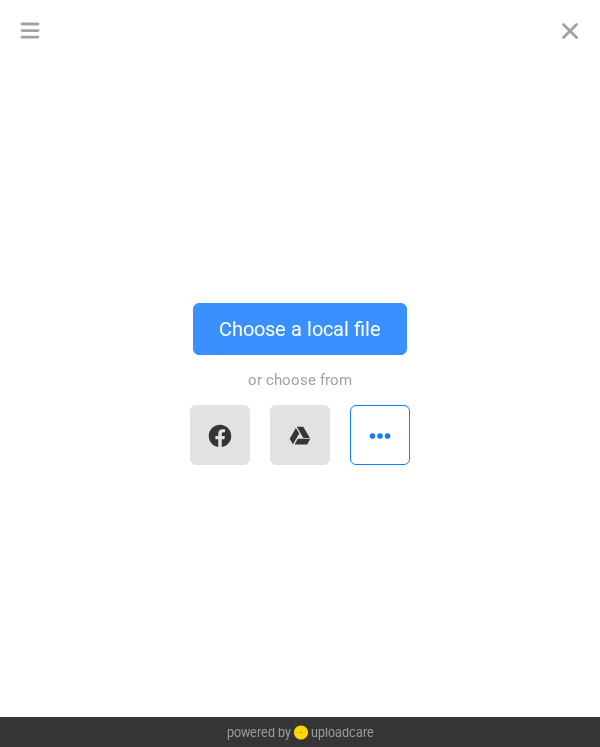 click on "Choose a local file" at bounding box center [300, 329] 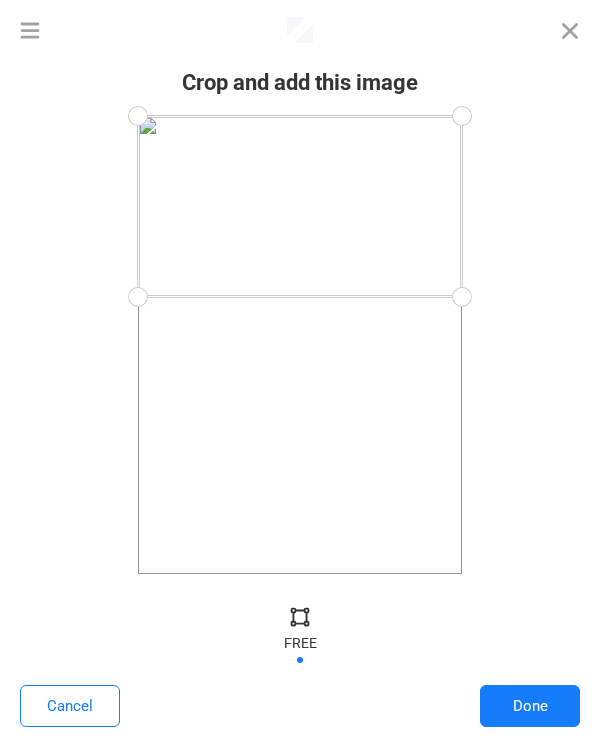 drag, startPoint x: 457, startPoint y: 569, endPoint x: 464, endPoint y: 297, distance: 272.09006 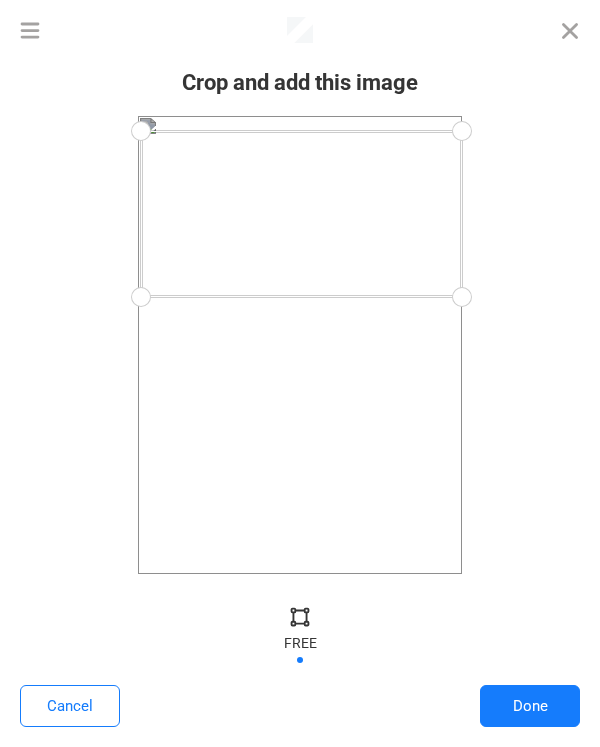 click at bounding box center (141, 131) 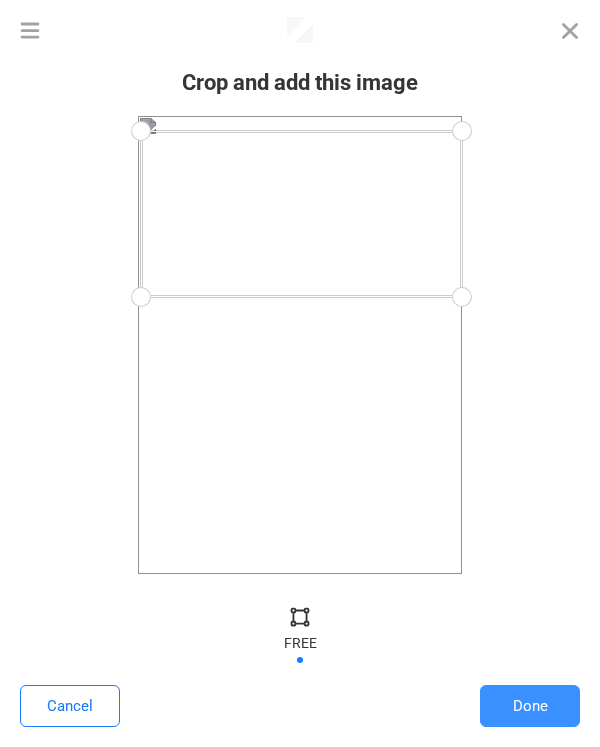 click on "Done" at bounding box center [530, 706] 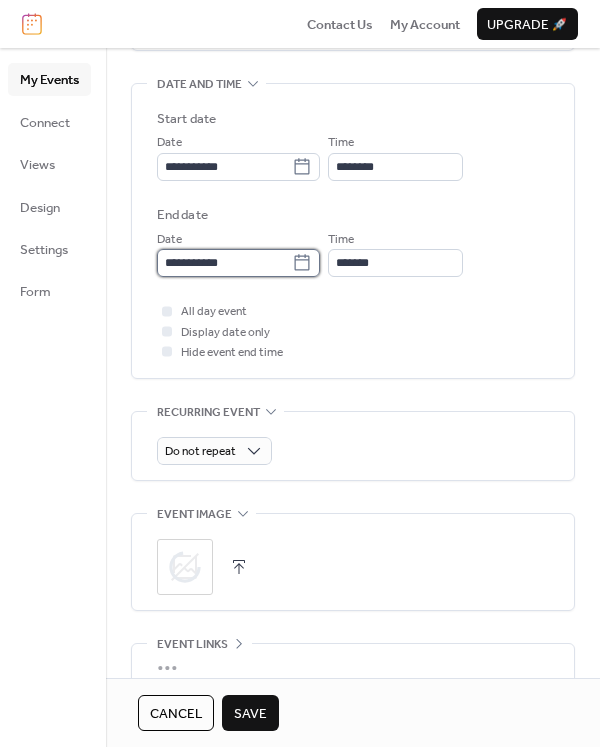 click on "**********" at bounding box center (224, 263) 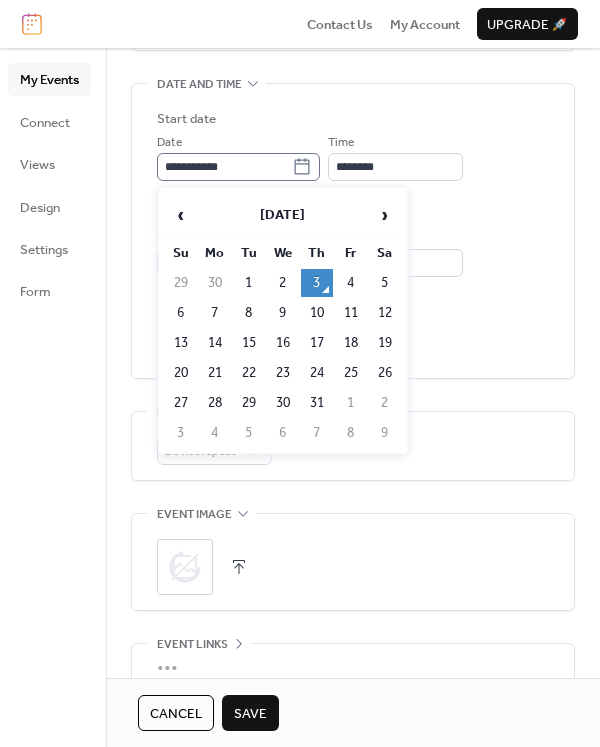 click on "**********" at bounding box center (238, 167) 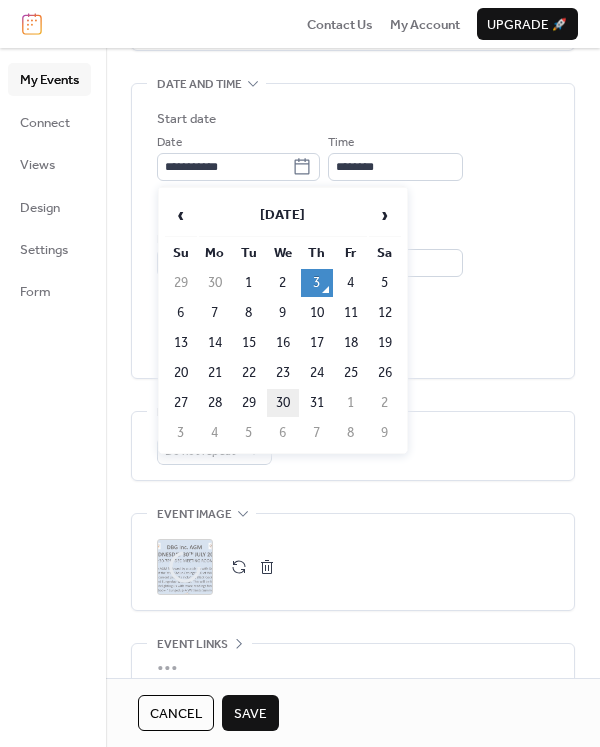 click on "30" at bounding box center (283, 403) 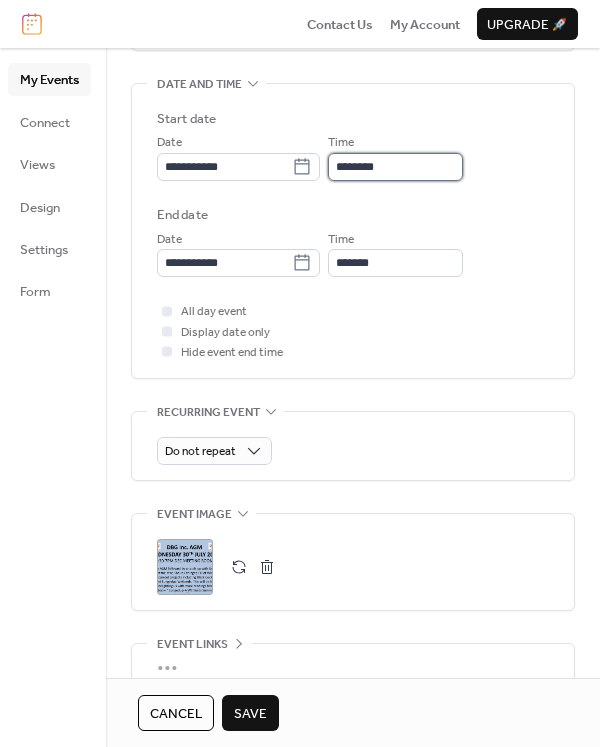click on "********" at bounding box center [395, 167] 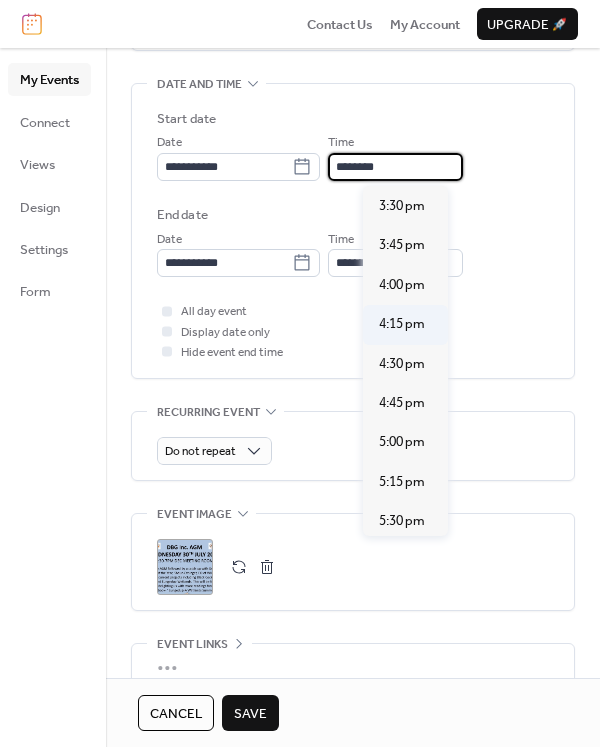 scroll, scrollTop: 2449, scrollLeft: 0, axis: vertical 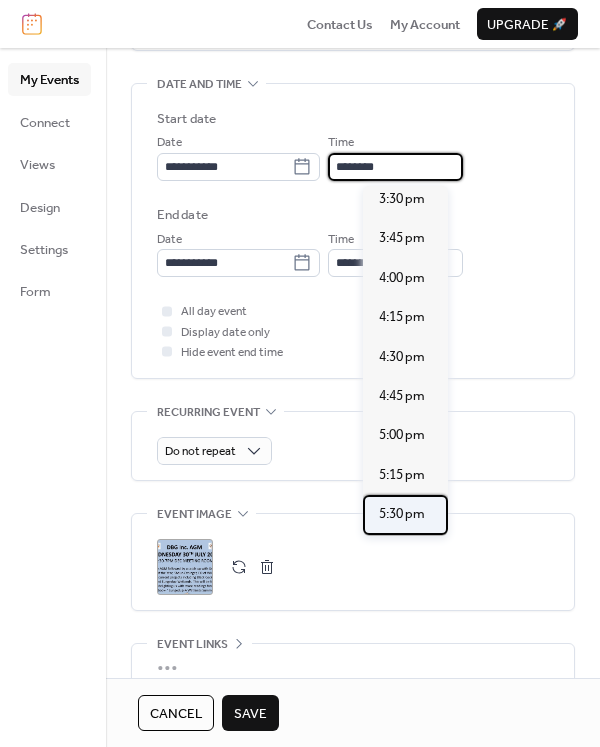 click on "5:30 pm" at bounding box center [402, 514] 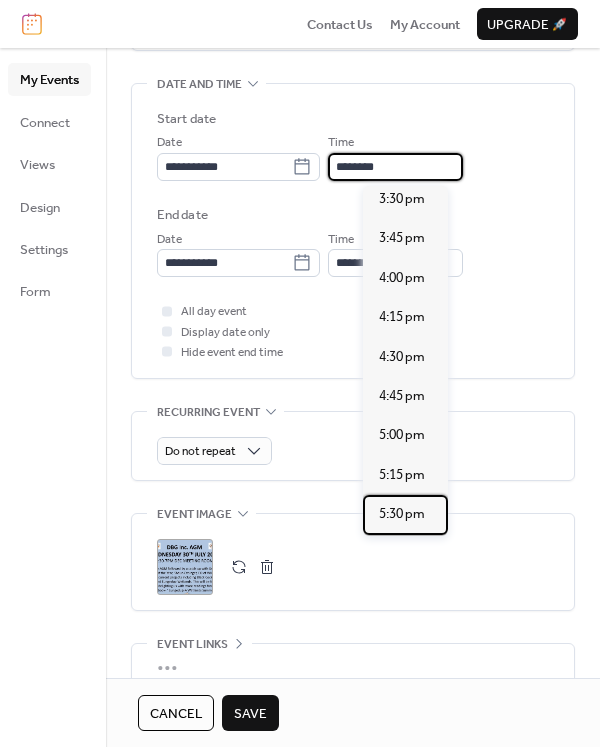 type on "*******" 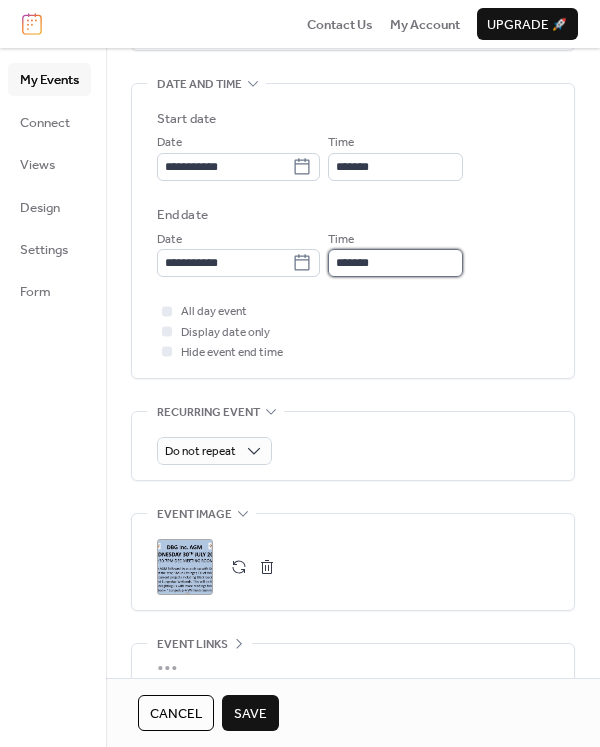 click on "*******" at bounding box center (395, 263) 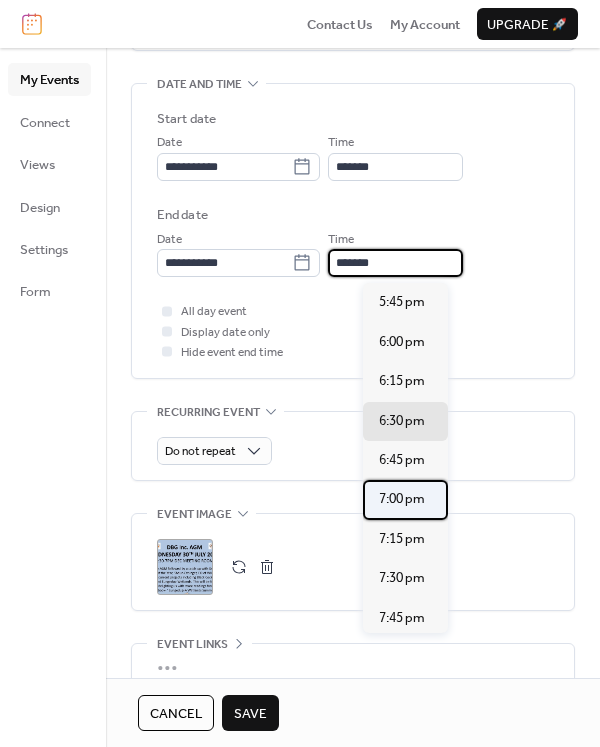 click on "7:00 pm" at bounding box center (402, 499) 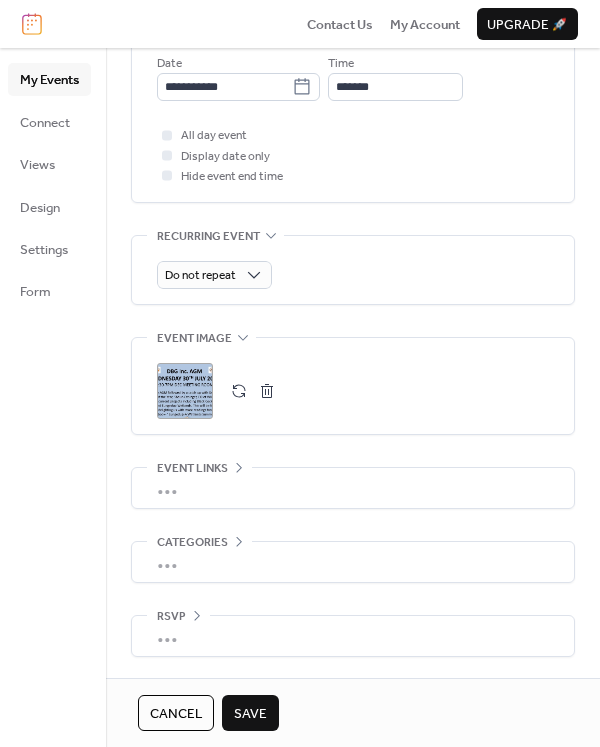 scroll, scrollTop: 776, scrollLeft: 0, axis: vertical 